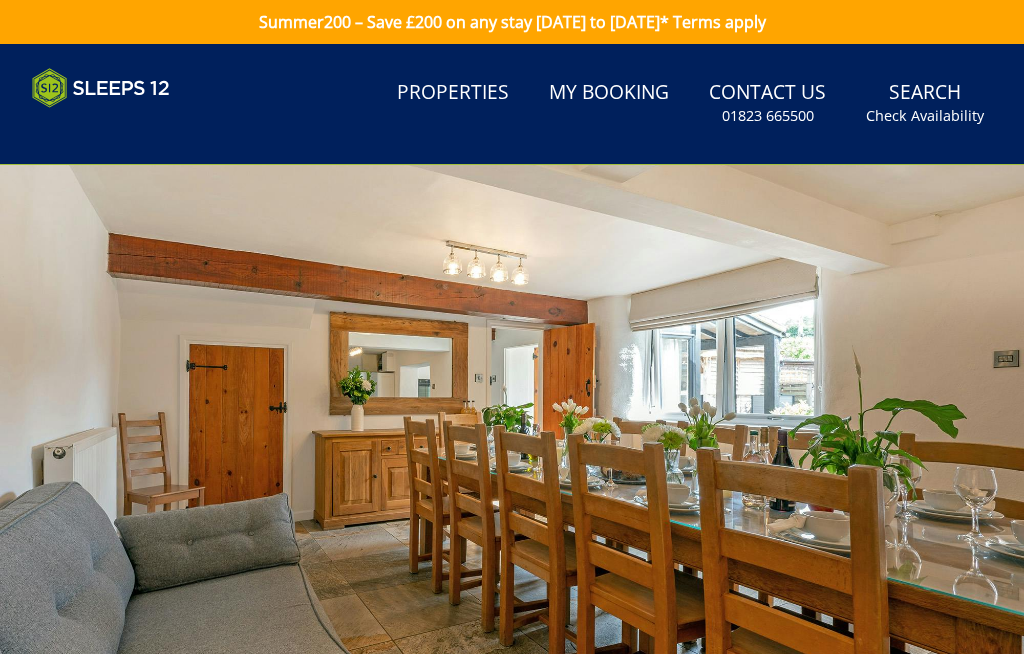 scroll, scrollTop: 738, scrollLeft: 0, axis: vertical 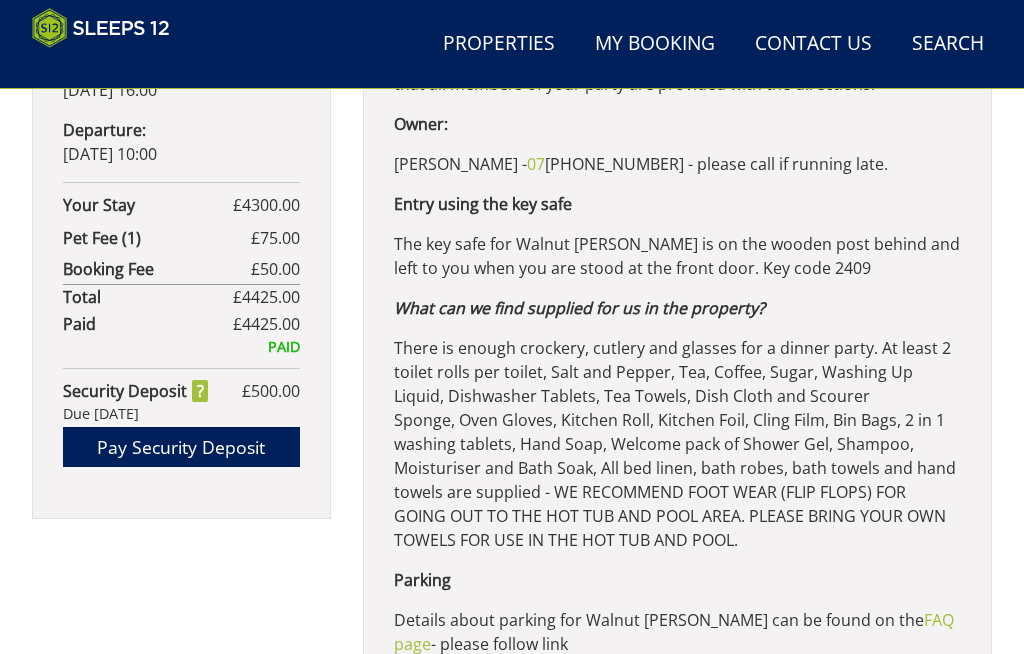 click on "There is enough crockery, cutlery and glasses for a dinner party. At least 2 toilet rolls per toilet, Salt and Pepper, Tea, Coffee, Sugar, Washing Up Liquid, Dishwasher Tablets, Tea Towels, Dish Cloth and Scourer Sponge, Oven Gloves, Kitchen Roll, Kitchen Foil, Cling Film, Bin Bags, 2 in 1 washing tablets, Hand Soap, Welcome pack of Shower Gel, Shampoo, Moisturiser and Bath Soak, All bed linen, bath robes, bath towels and hand towels are supplied - WE RECOMMEND FOOT WEAR (FLIP FLOPS) FOR GOING OUT TO THE HOT TUB AND POOL AREA. PLEASE BRING YOUR OWN TOWELS FOR USE IN THE HOT TUB AND POOL." at bounding box center (677, 444) 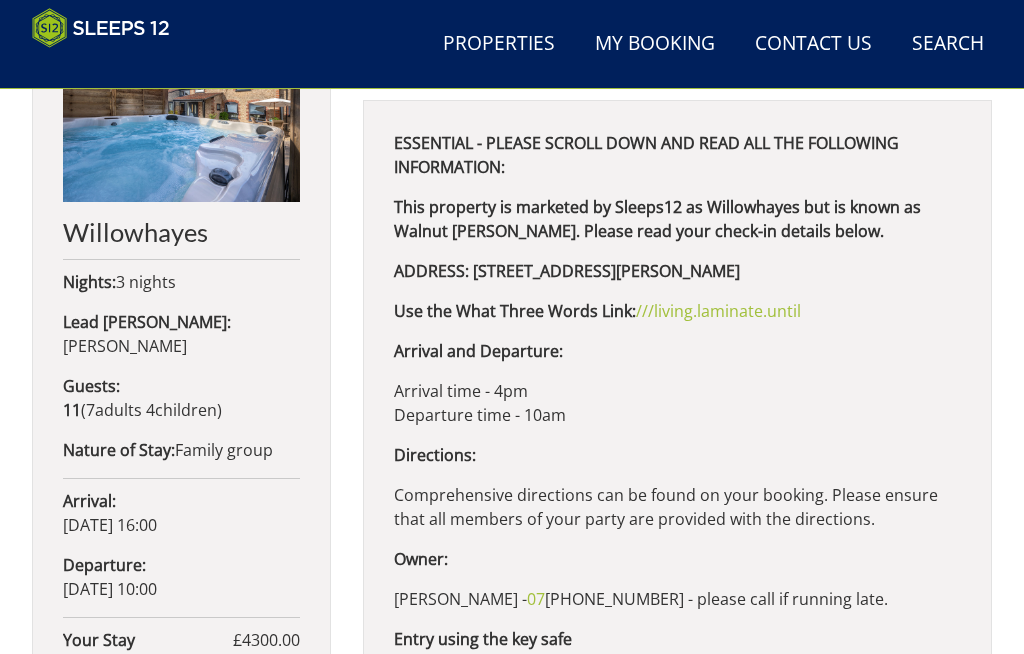 scroll, scrollTop: 755, scrollLeft: 0, axis: vertical 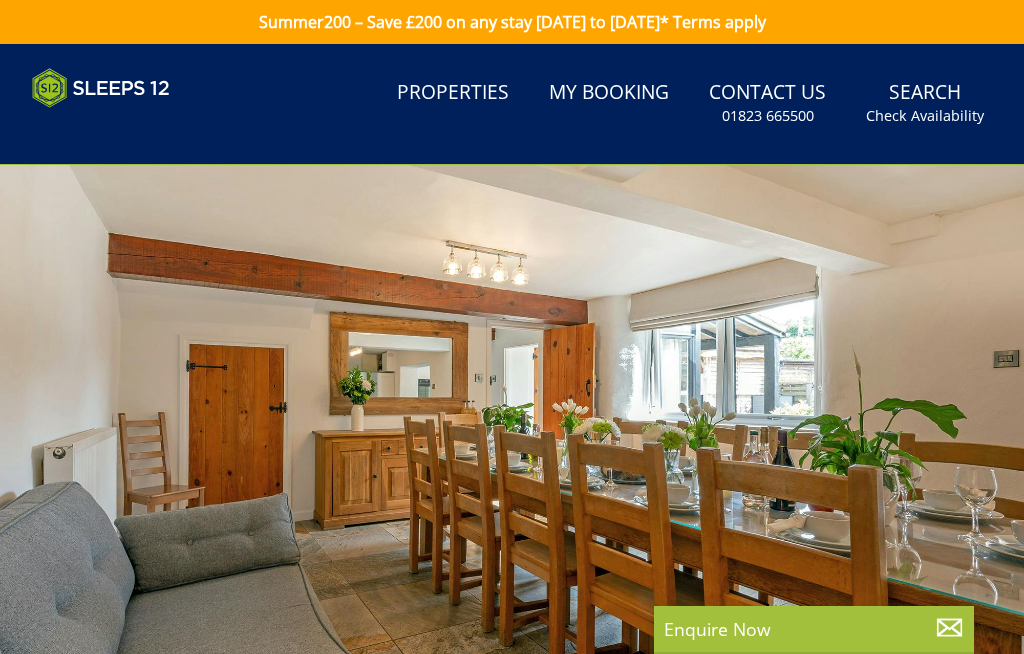 click on "Properties" at bounding box center [453, 93] 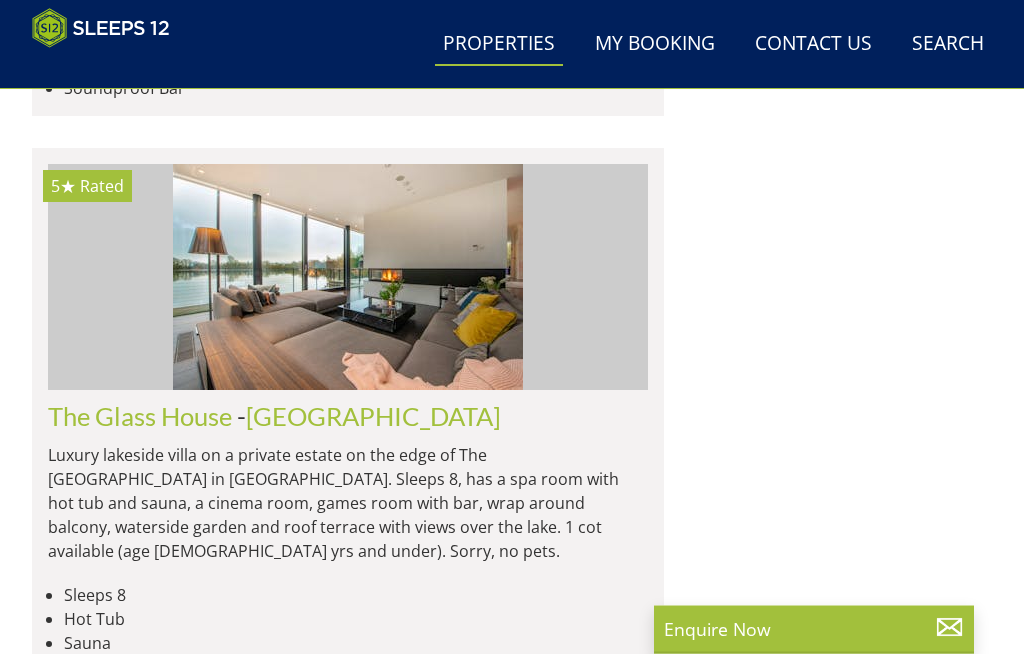 scroll, scrollTop: 2193, scrollLeft: 0, axis: vertical 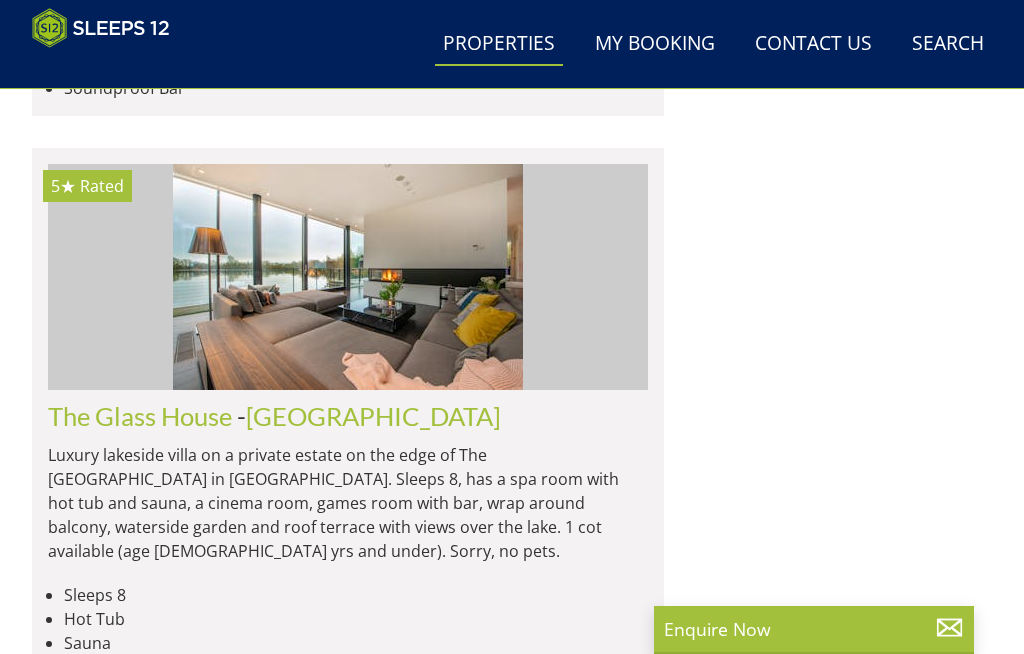 click on "Willowhayes" at bounding box center [120, -589] 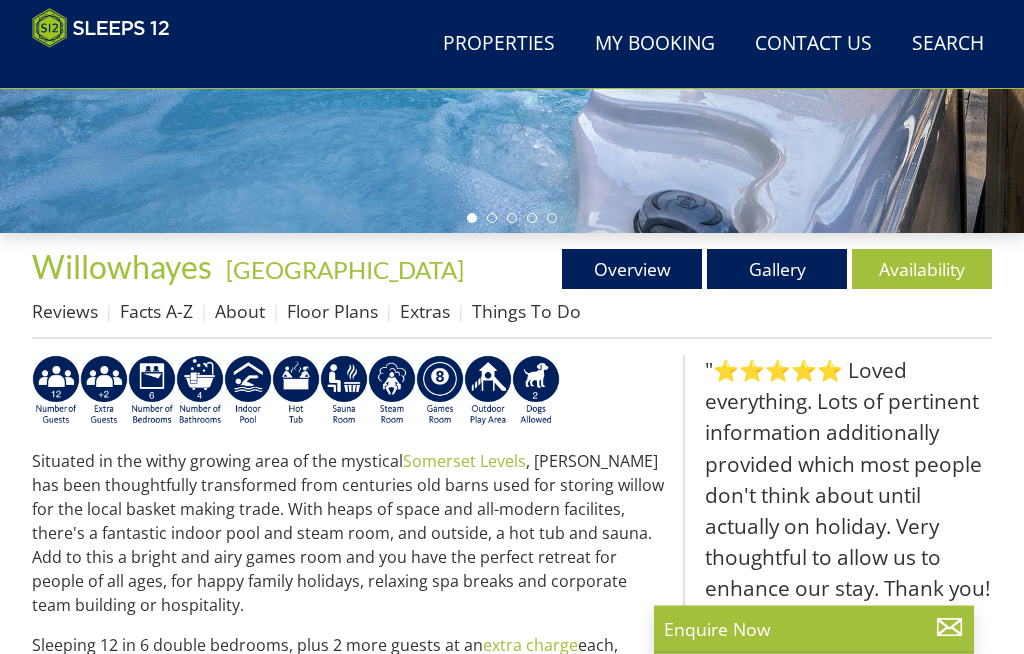 scroll, scrollTop: 473, scrollLeft: 0, axis: vertical 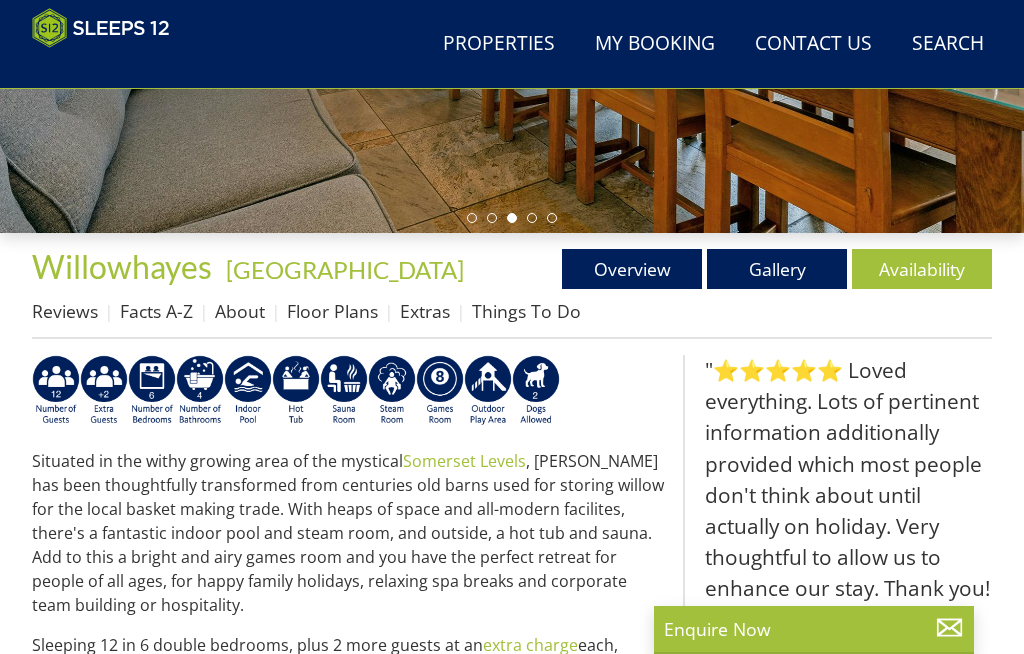 click on "Reviews" at bounding box center (65, 311) 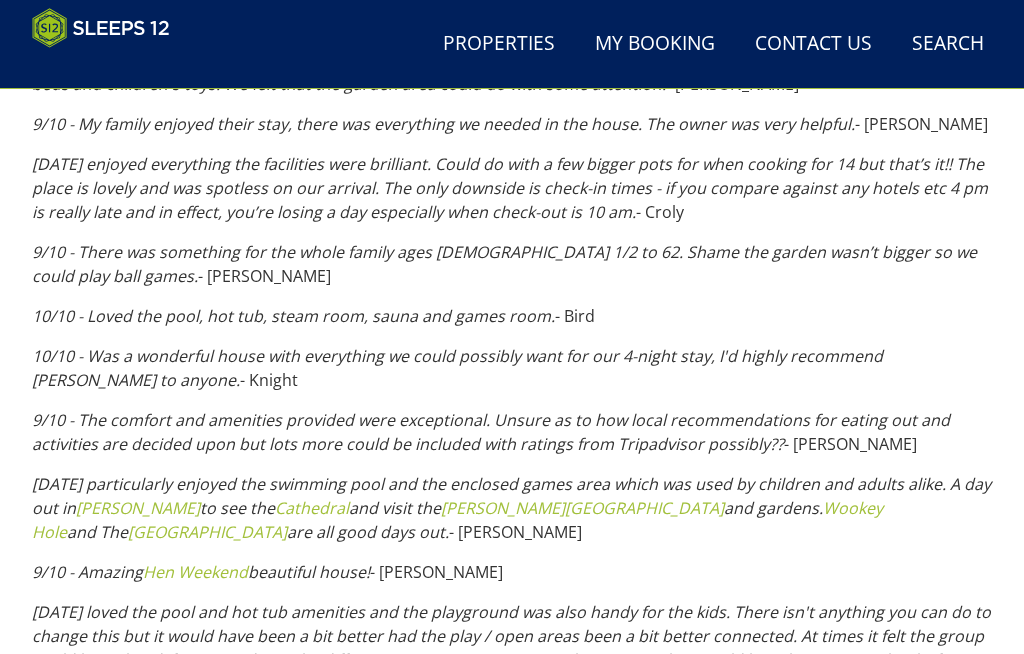scroll, scrollTop: 4381, scrollLeft: 0, axis: vertical 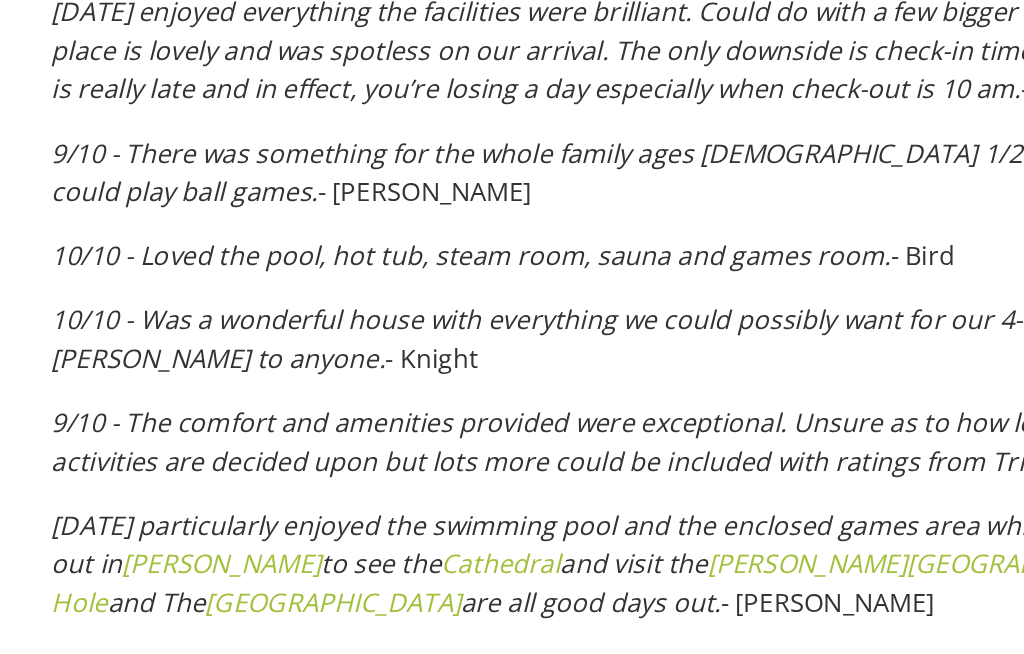 click on "9/10 - The comfort and amenities provided were exceptional. Unsure as to how local recommendations for eating out and activities are decided upon but lots more could be included with ratings from Tripadvisor possibly??" at bounding box center (491, 402) 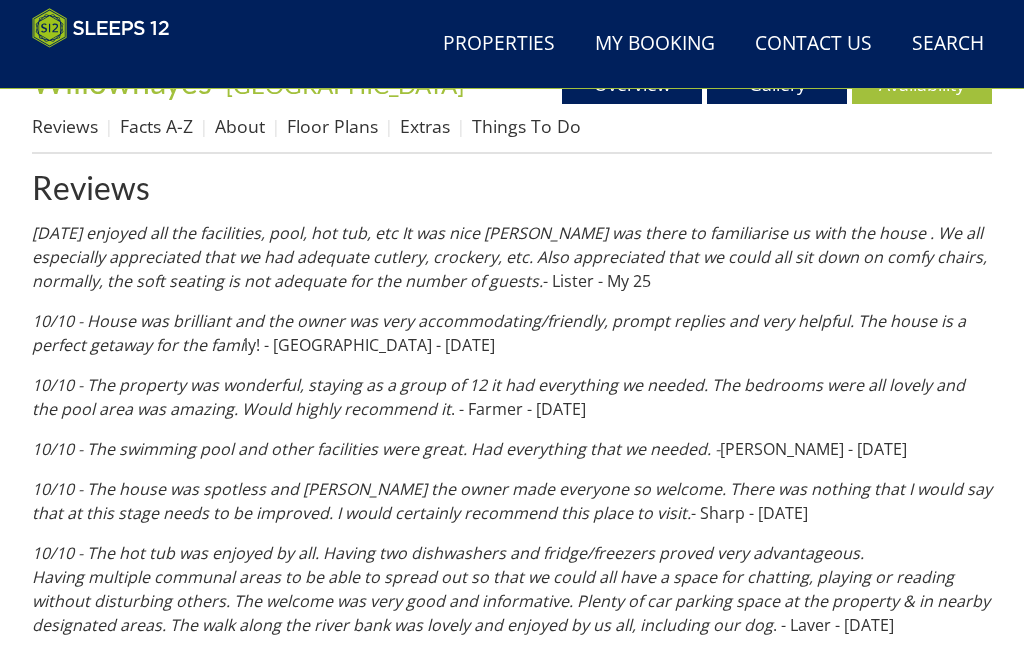 scroll, scrollTop: 646, scrollLeft: 0, axis: vertical 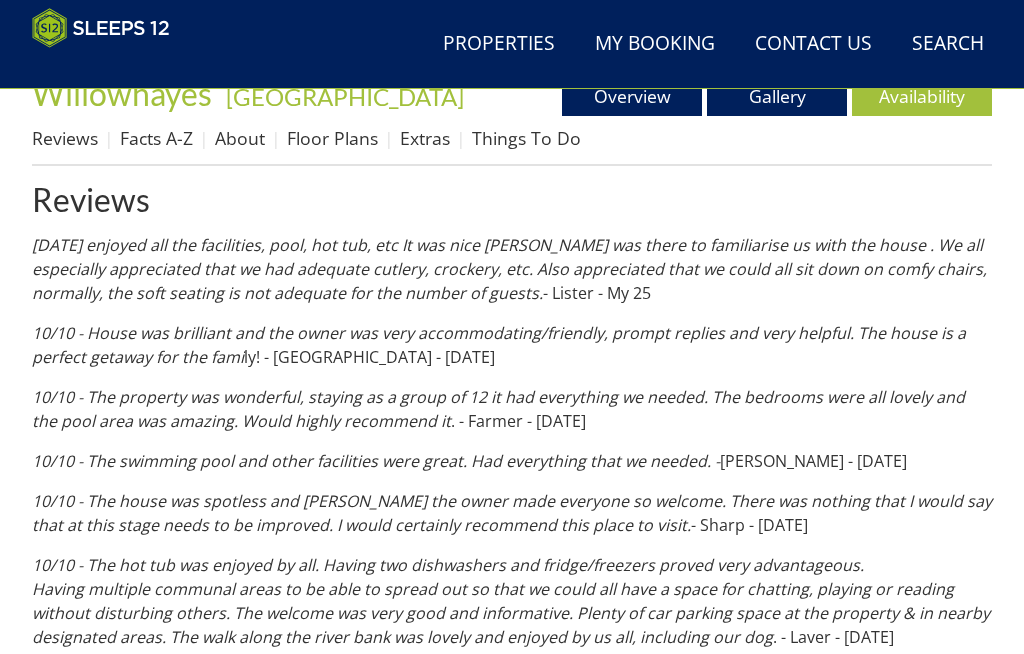 click on "Things To Do" at bounding box center [526, 138] 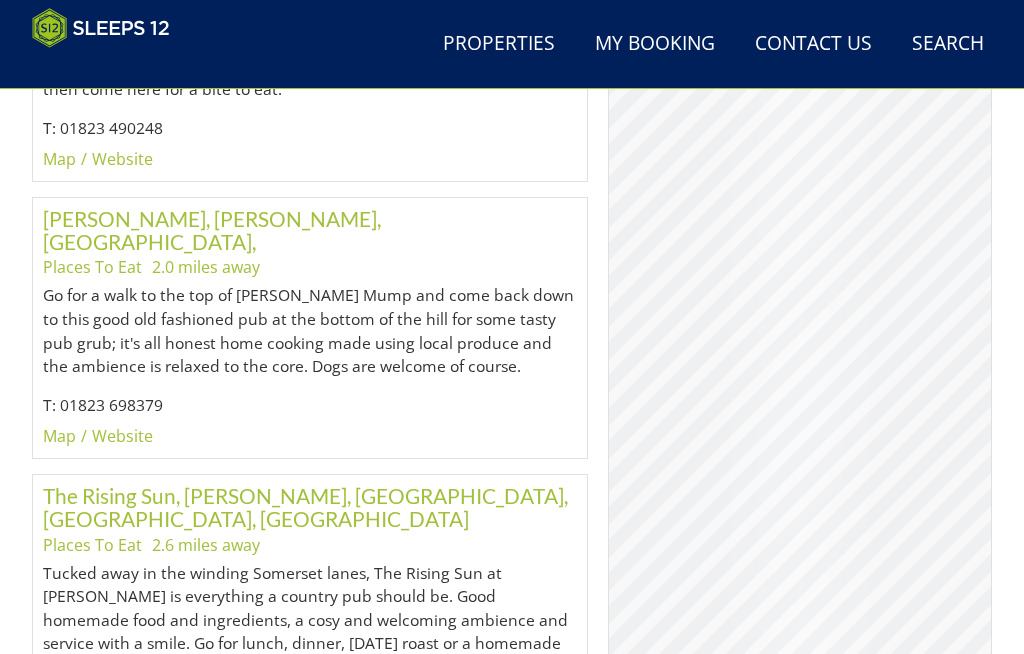 scroll, scrollTop: 1650, scrollLeft: 0, axis: vertical 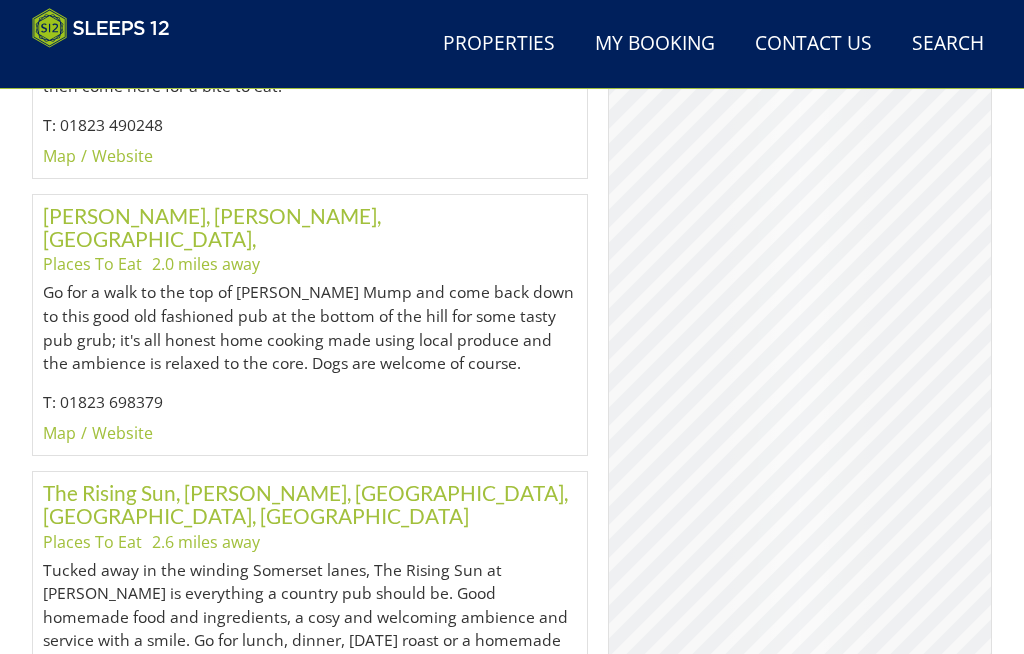 click on "Tucked away in the winding Somerset lanes, The Rising Sun at [PERSON_NAME] is everything a country pub should be. Good homemade food and ingredients, a cosy and welcoming ambience and service with a smile. Go for lunch, dinner, [DATE] roast or a homemade bar snack - Scotch egg, pork and cheddar pie, faggot, onion gravy & bread, sausage leek and apple roll. Great for after a stroll along the River Tone or on the Somerset Levels nearby." 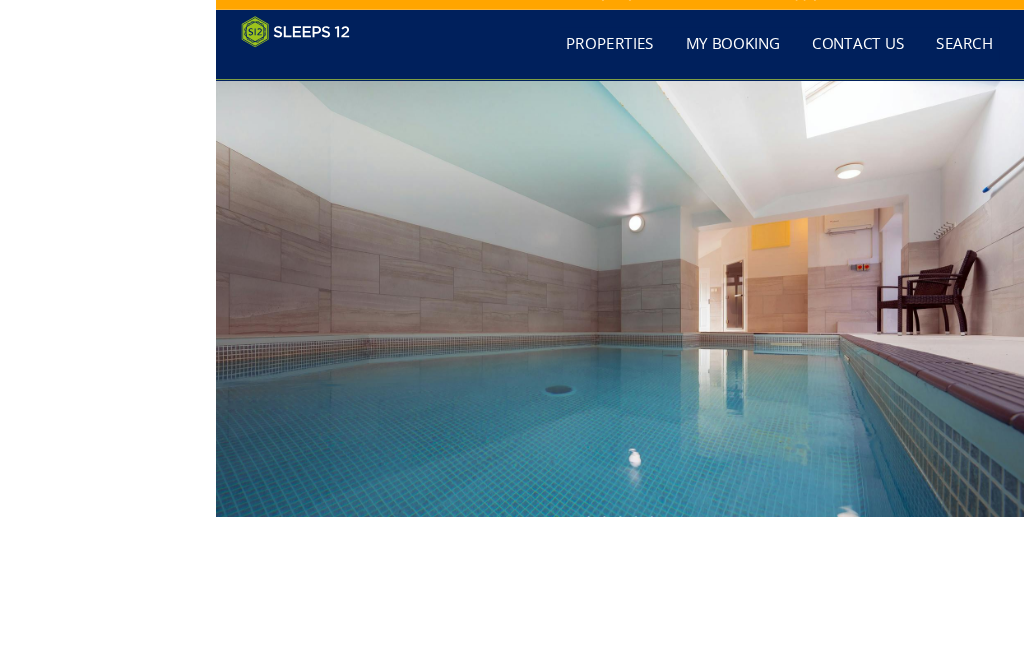 scroll, scrollTop: 223, scrollLeft: 0, axis: vertical 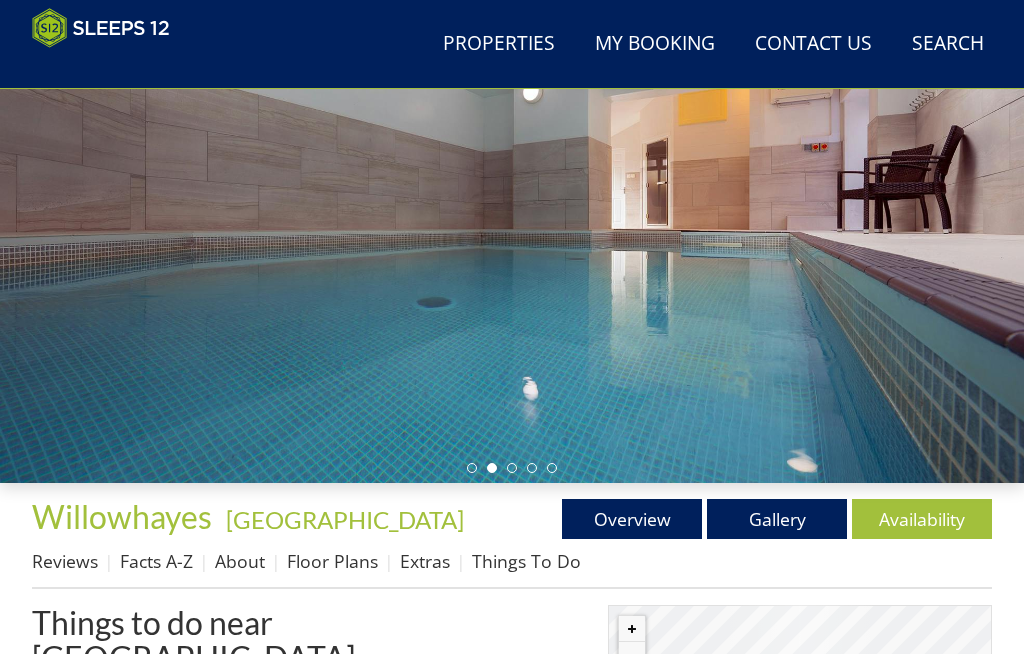click on "Overview" at bounding box center (632, 519) 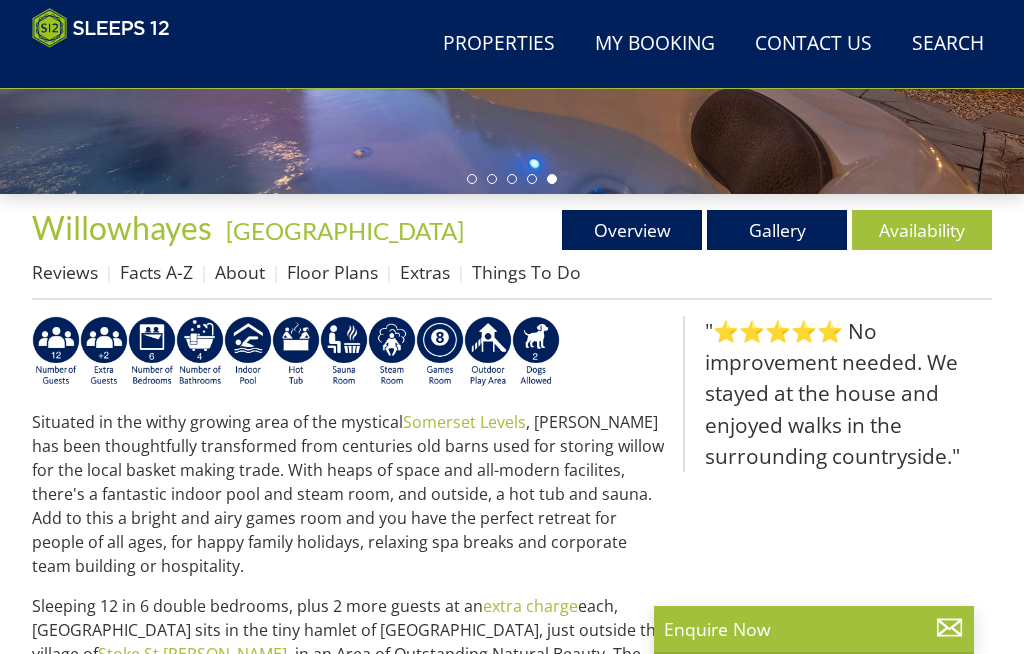 scroll, scrollTop: 511, scrollLeft: 0, axis: vertical 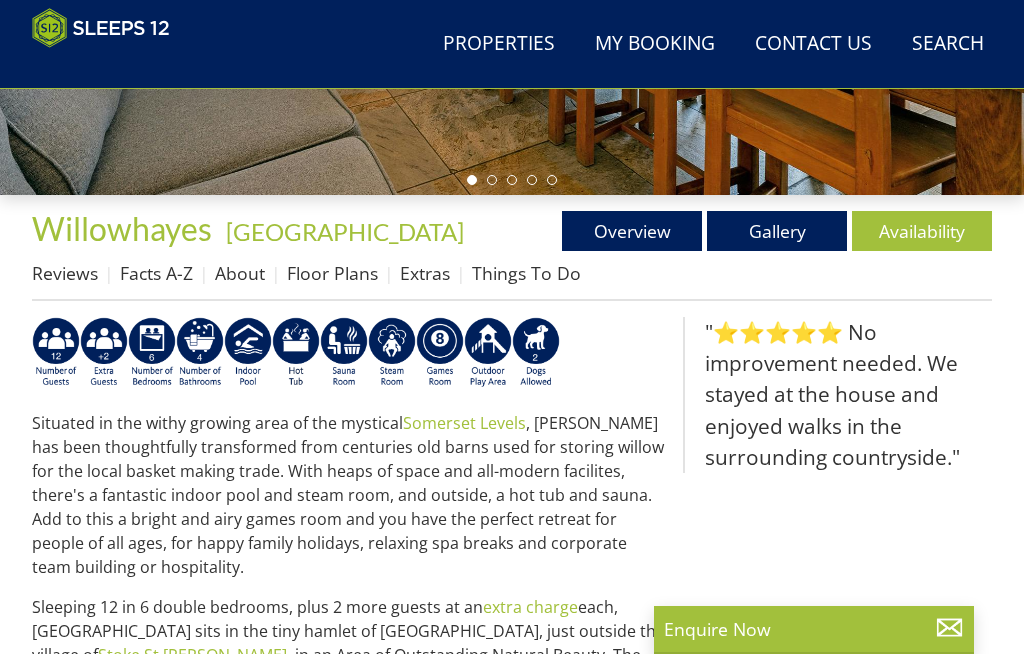 click at bounding box center (56, 353) 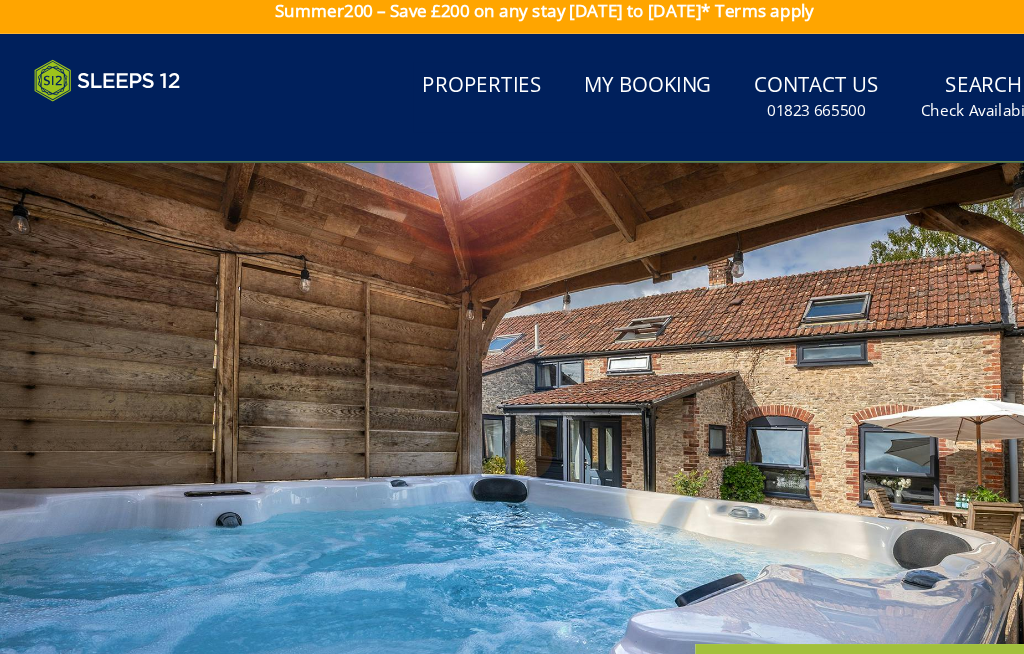 scroll, scrollTop: 0, scrollLeft: 0, axis: both 